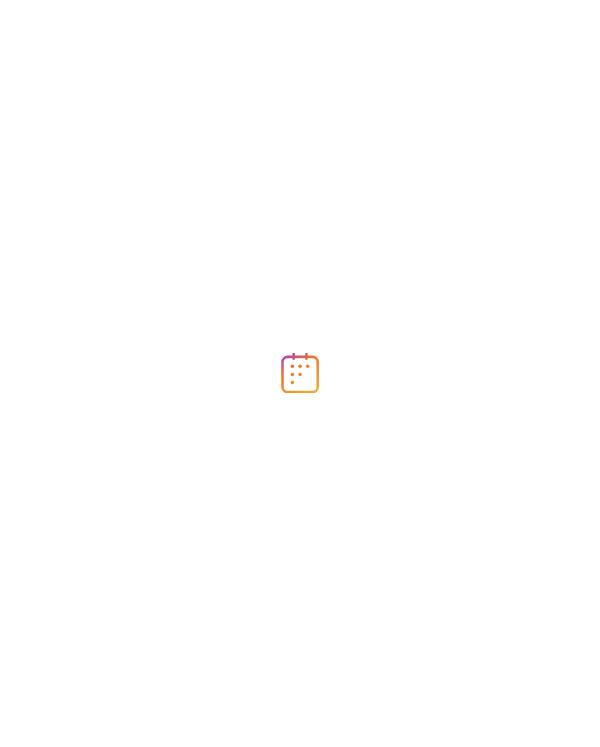 scroll, scrollTop: 0, scrollLeft: 0, axis: both 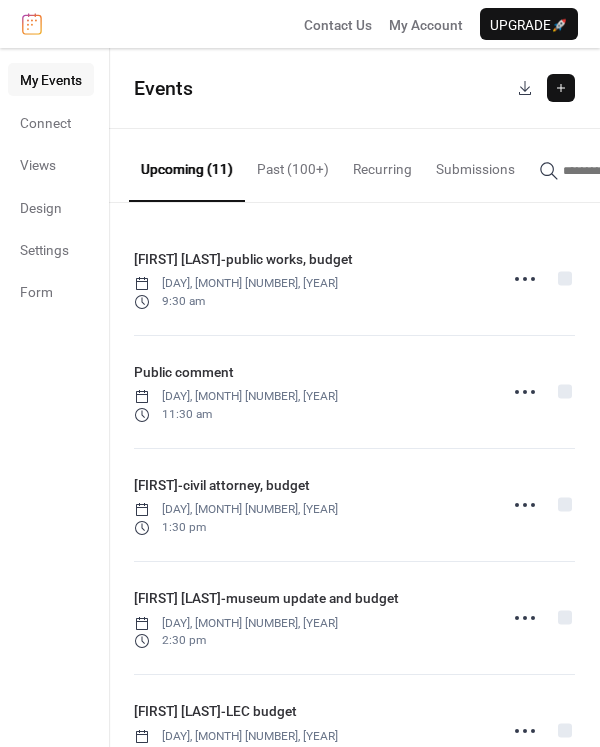 click on "Past (100+)" at bounding box center (293, 164) 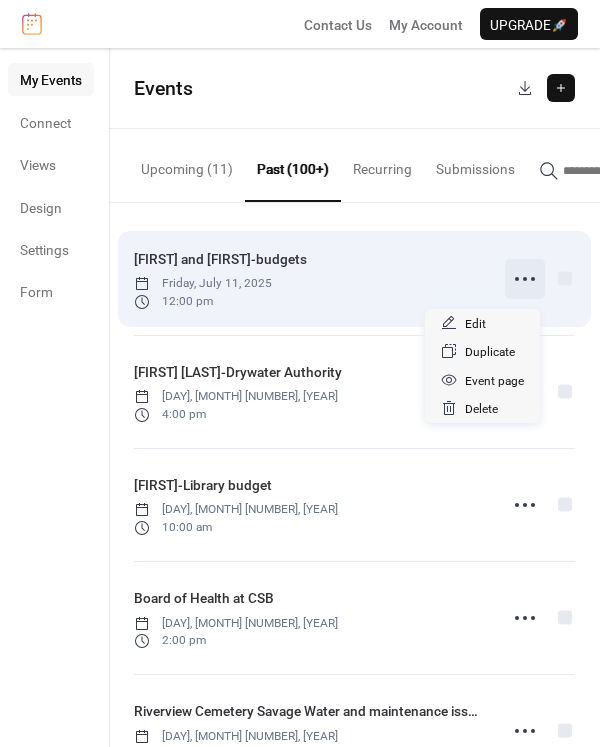 click 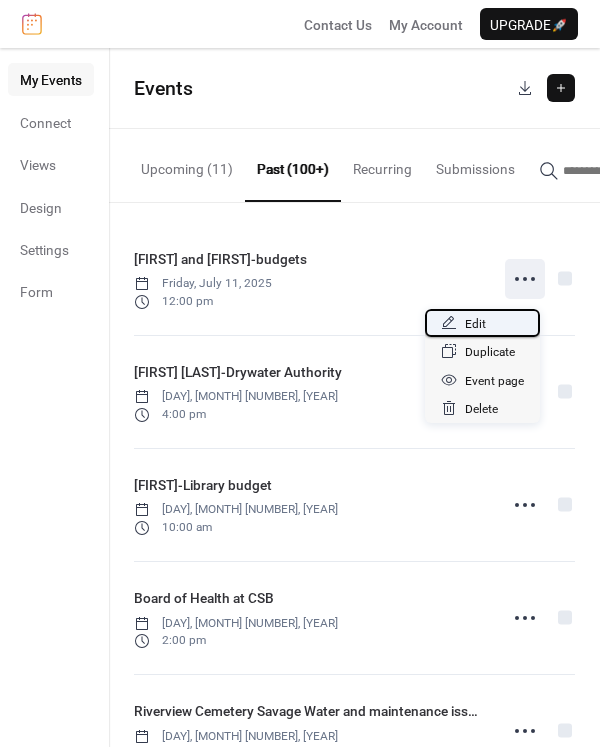 click on "Edit" at bounding box center (482, 323) 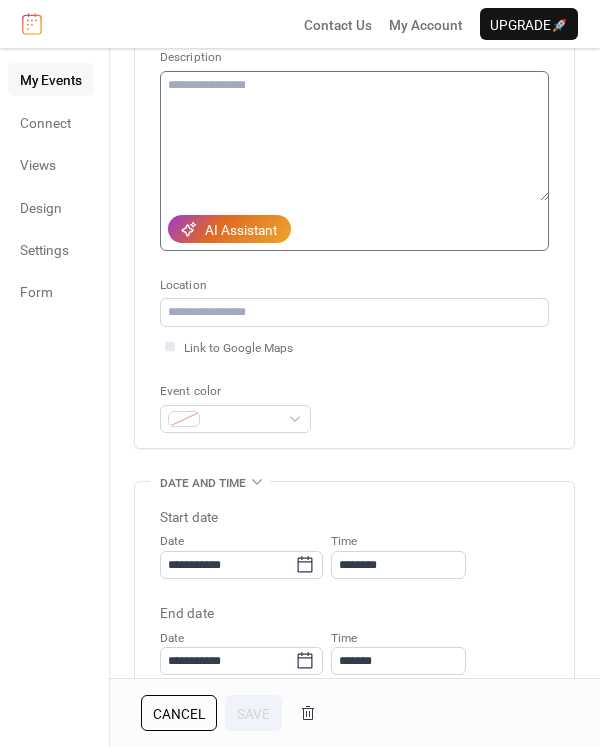scroll, scrollTop: 700, scrollLeft: 0, axis: vertical 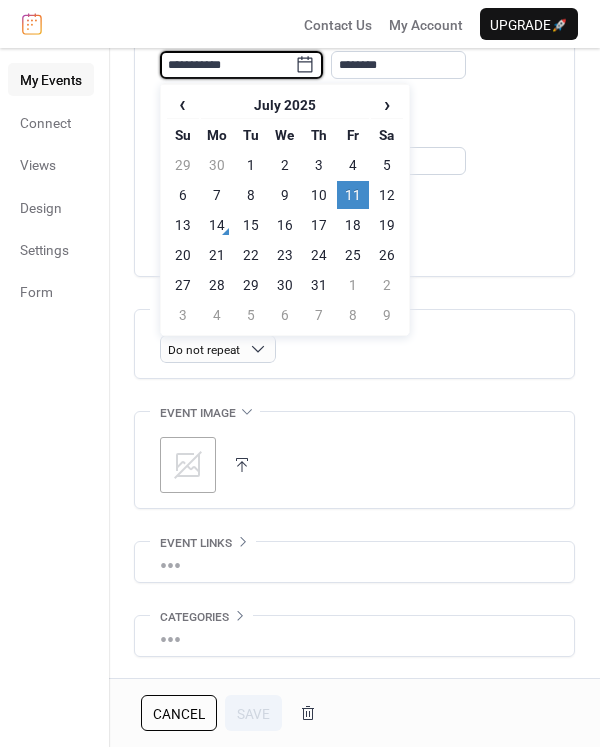 click on "**********" at bounding box center (227, 65) 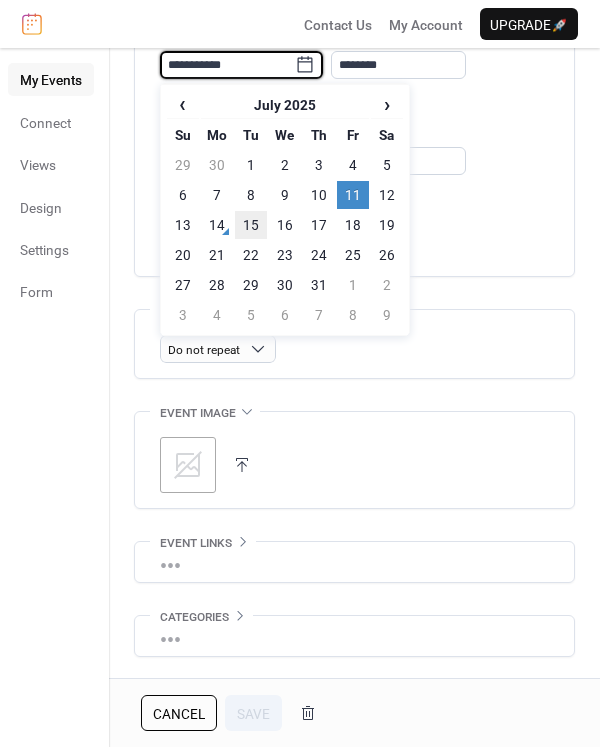 click on "15" at bounding box center (251, 225) 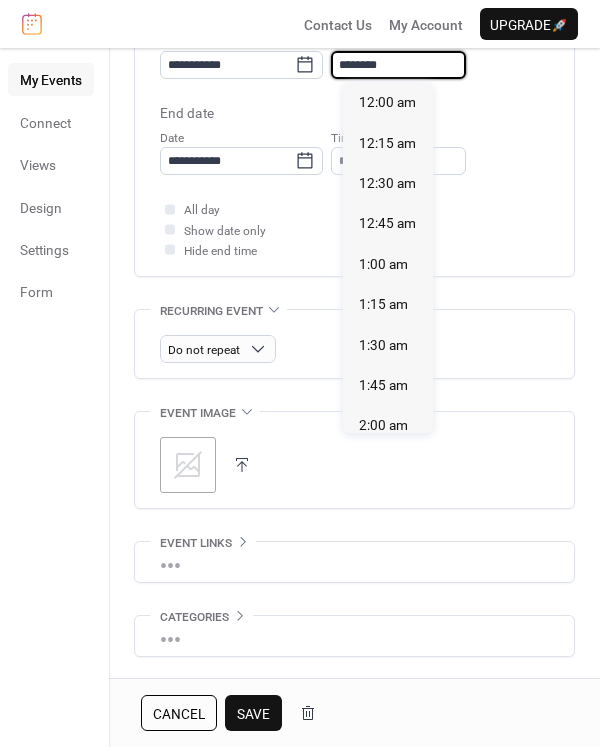 click on "********" at bounding box center (398, 65) 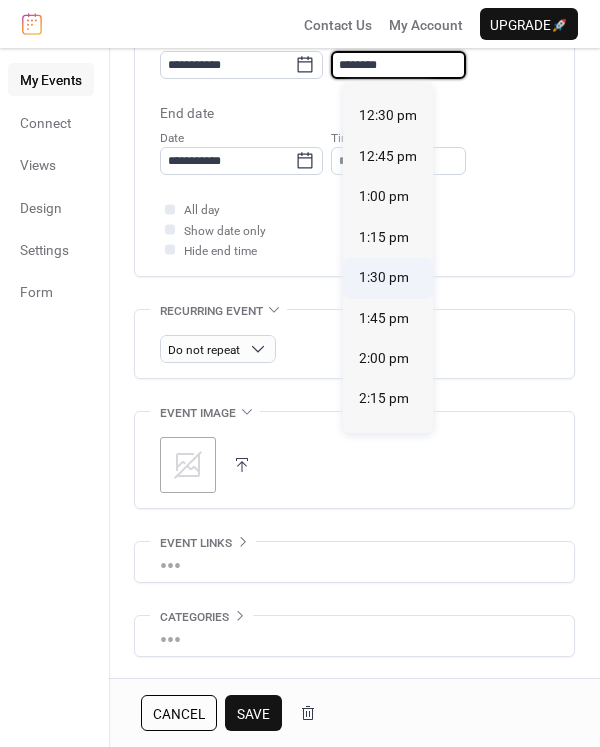 scroll, scrollTop: 2040, scrollLeft: 0, axis: vertical 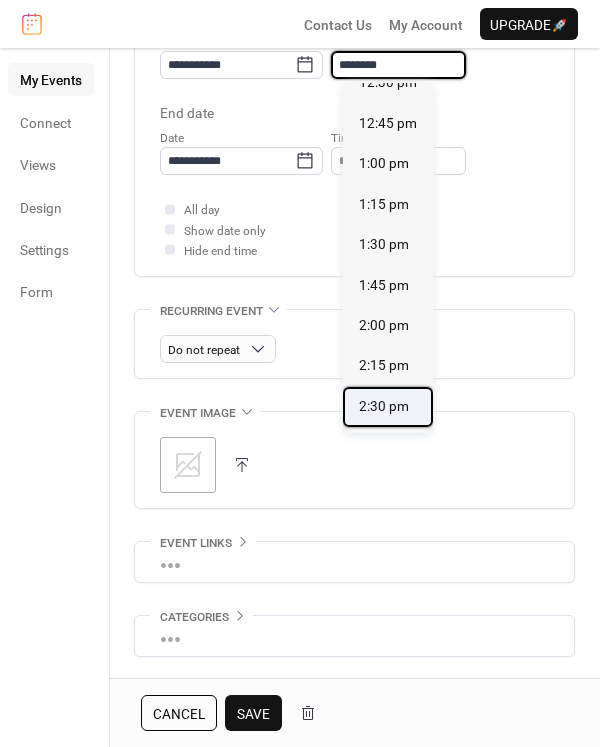 click on "2:30 pm" at bounding box center (384, 406) 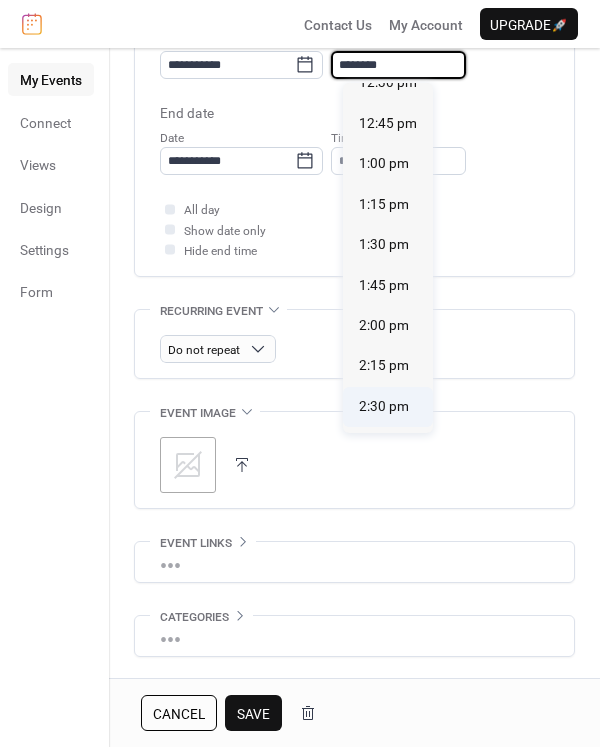 type on "*******" 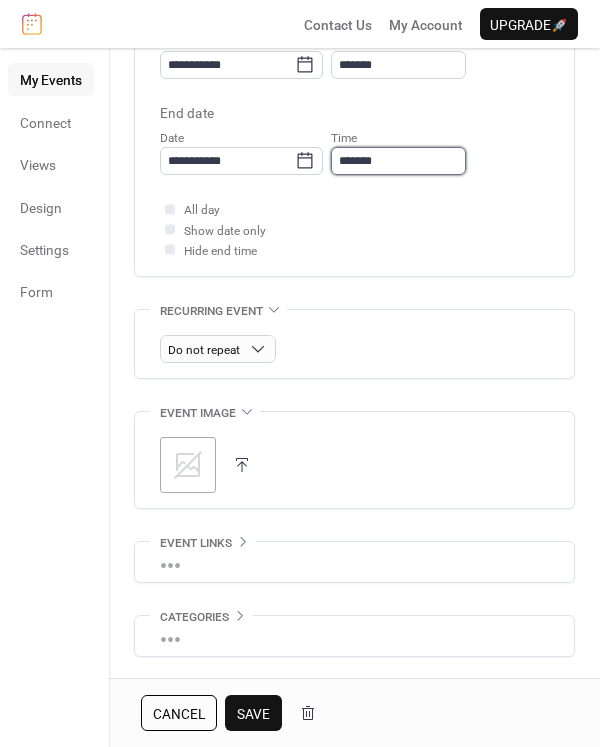 click on "*******" at bounding box center (398, 161) 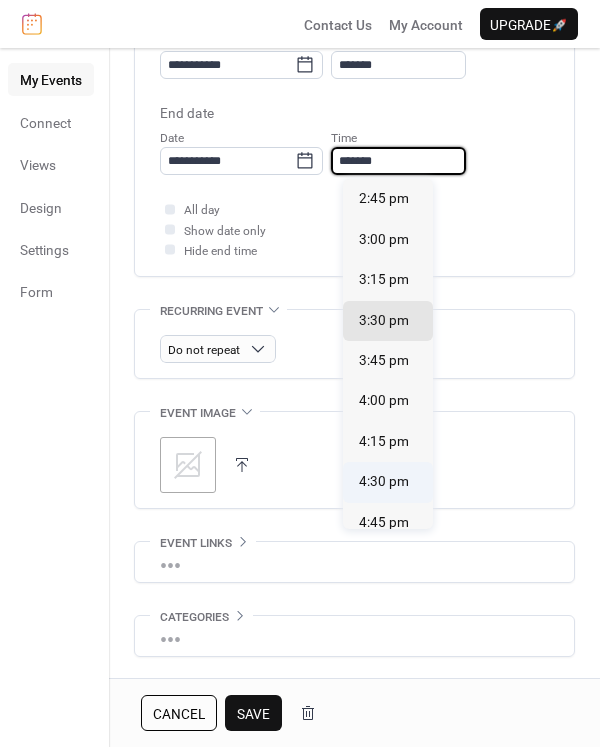 scroll, scrollTop: 300, scrollLeft: 0, axis: vertical 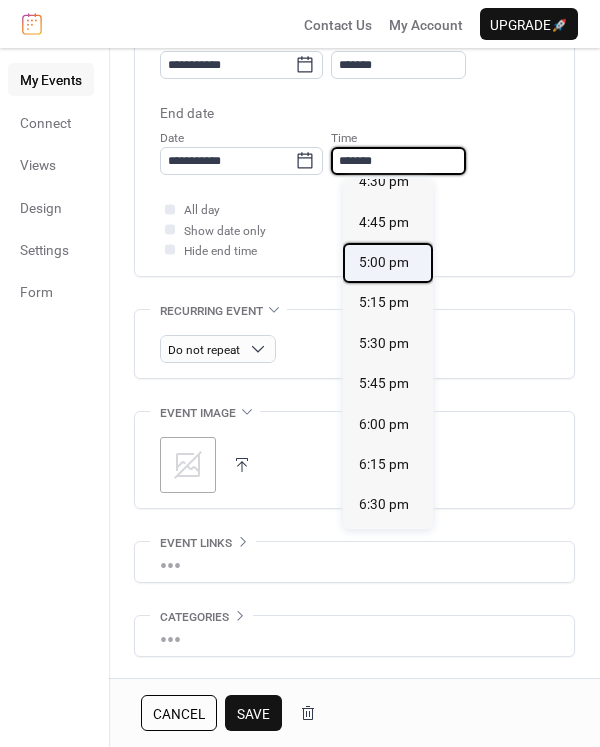 click on "5:00 pm" at bounding box center (384, 262) 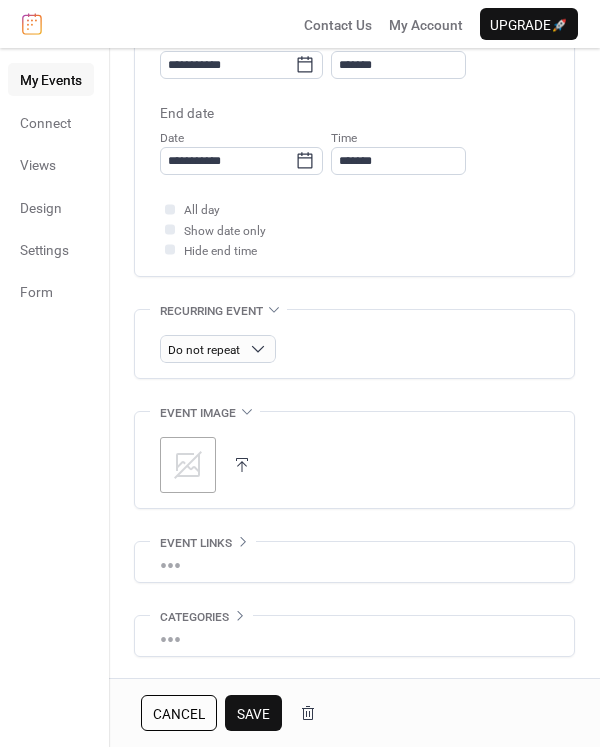 type on "*******" 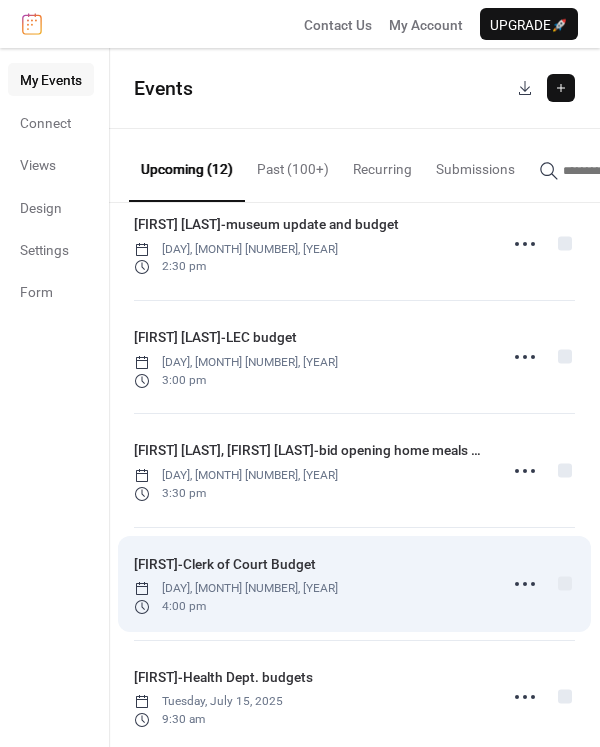 scroll, scrollTop: 700, scrollLeft: 0, axis: vertical 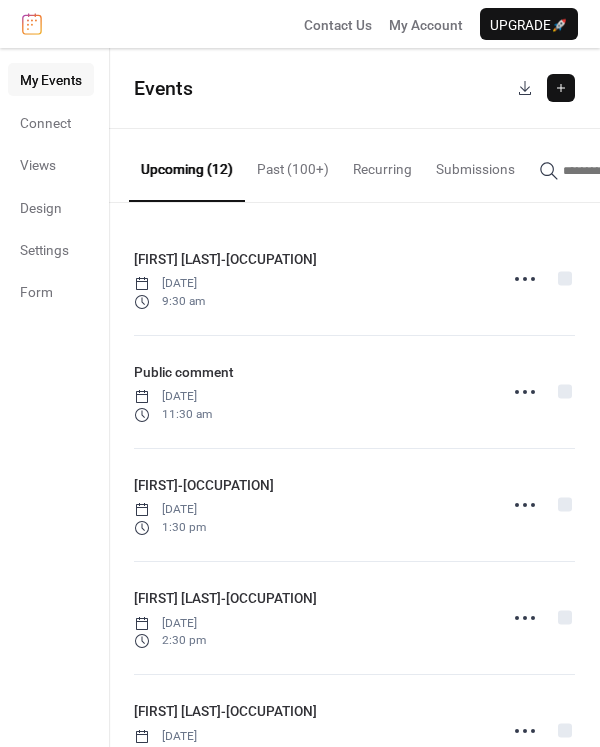 click at bounding box center [561, 88] 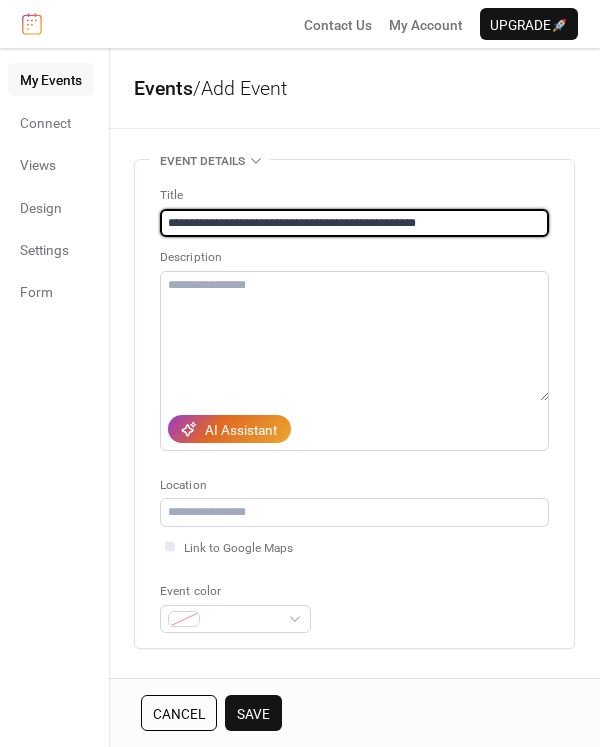 click on "**********" at bounding box center (354, 223) 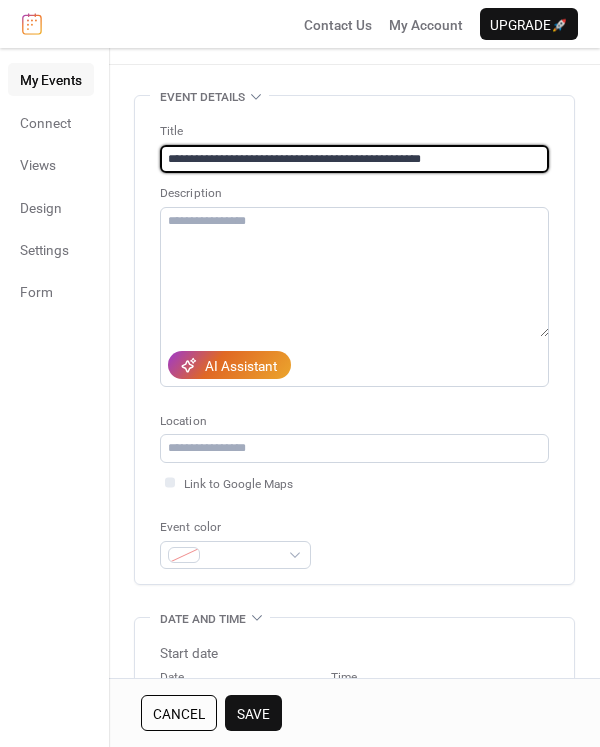 scroll, scrollTop: 300, scrollLeft: 0, axis: vertical 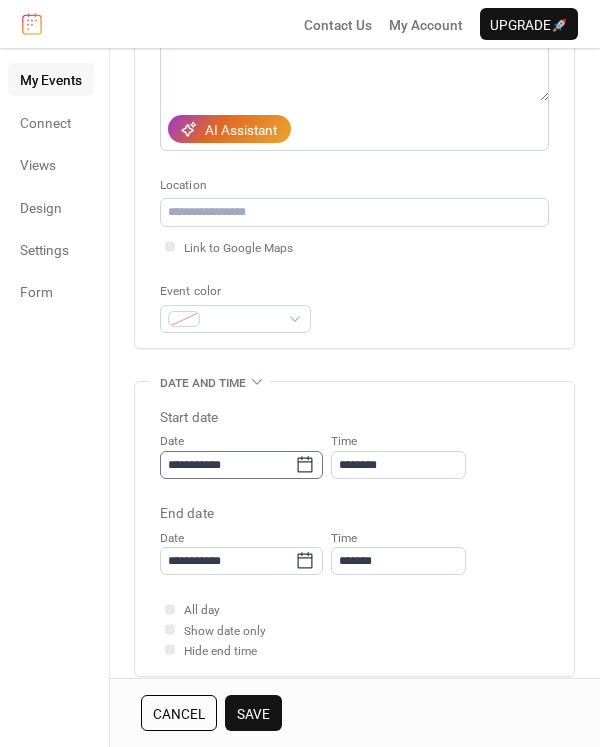 type on "**********" 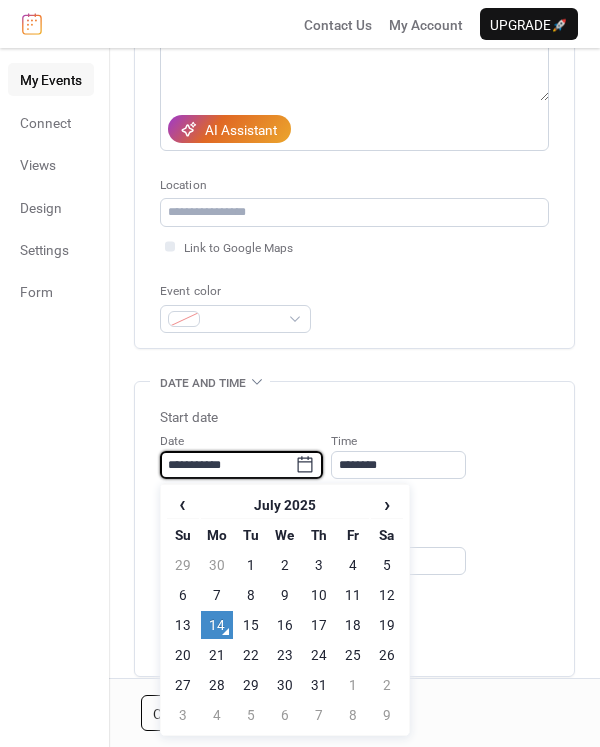 click on "**********" at bounding box center (227, 465) 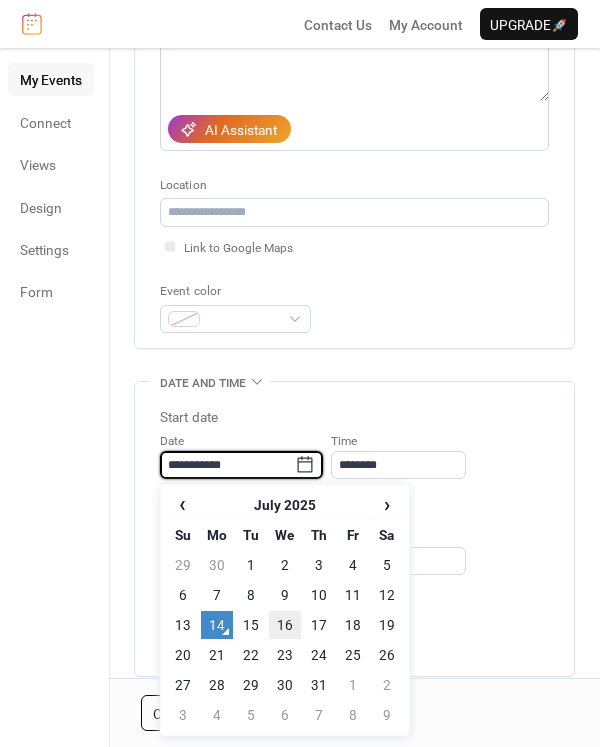 click on "16" at bounding box center [285, 625] 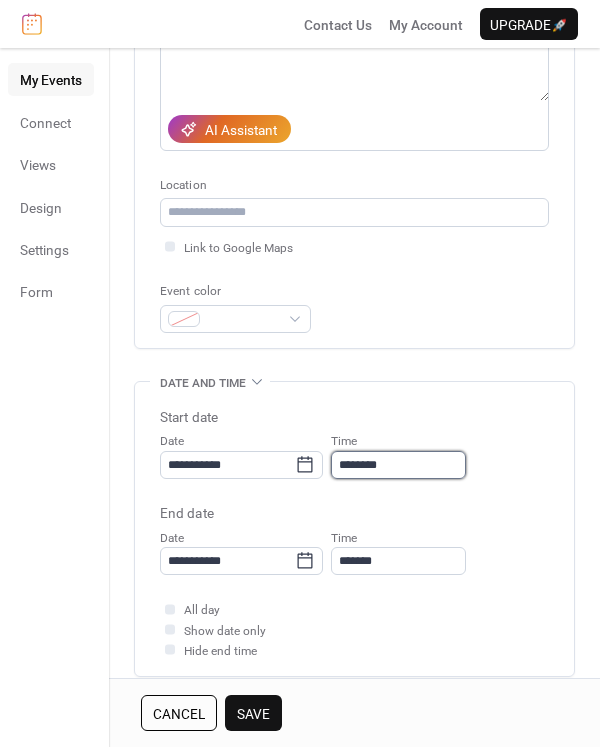 click on "********" at bounding box center (398, 465) 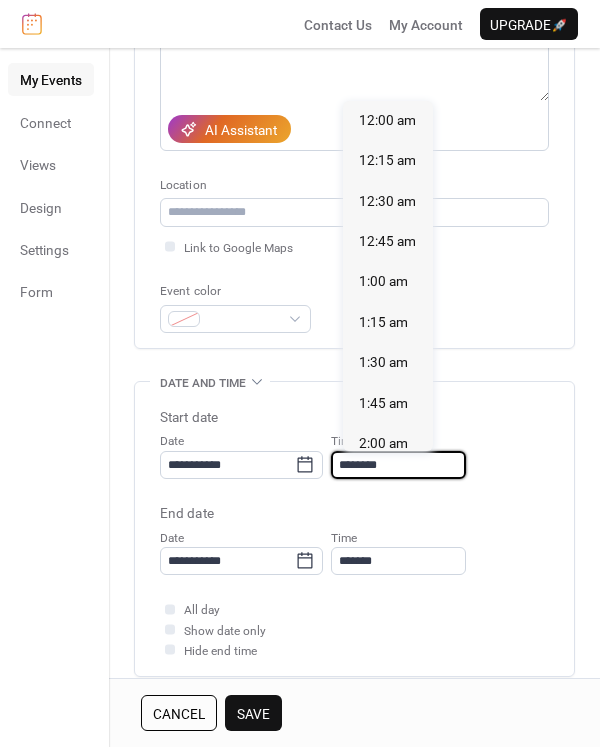 scroll, scrollTop: 1940, scrollLeft: 0, axis: vertical 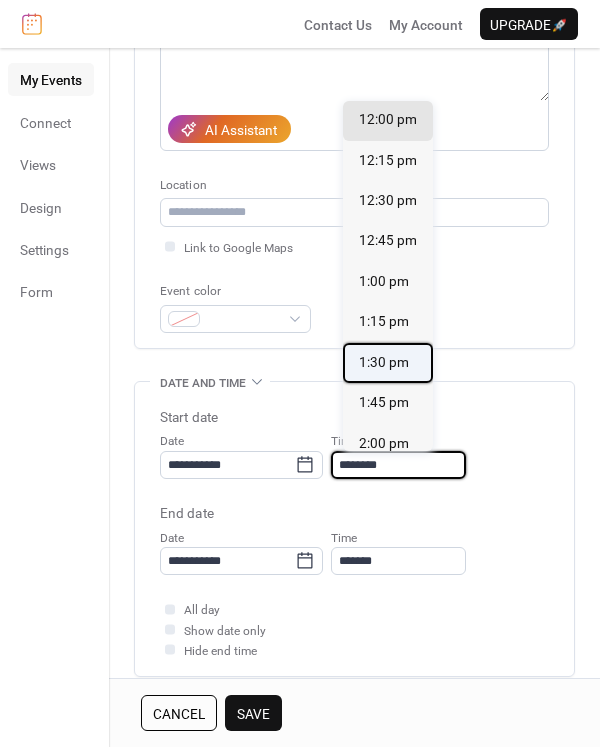 click on "1:30 pm" at bounding box center [384, 362] 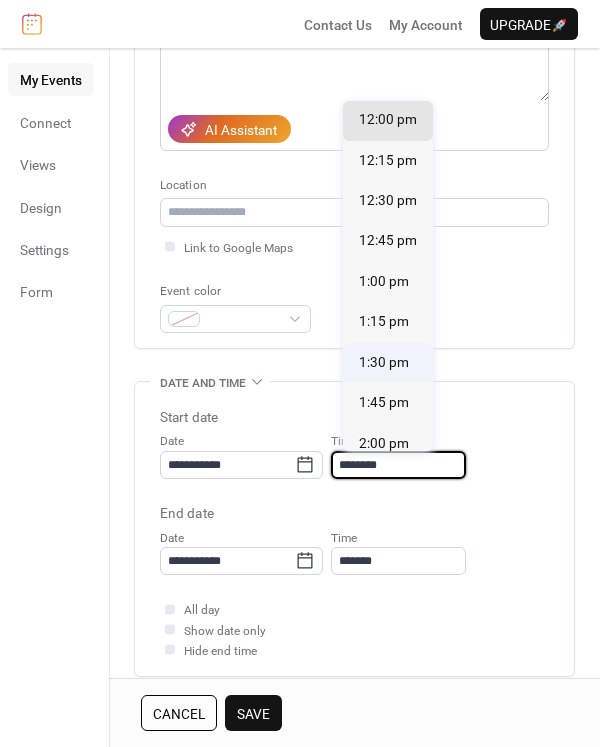 type on "*******" 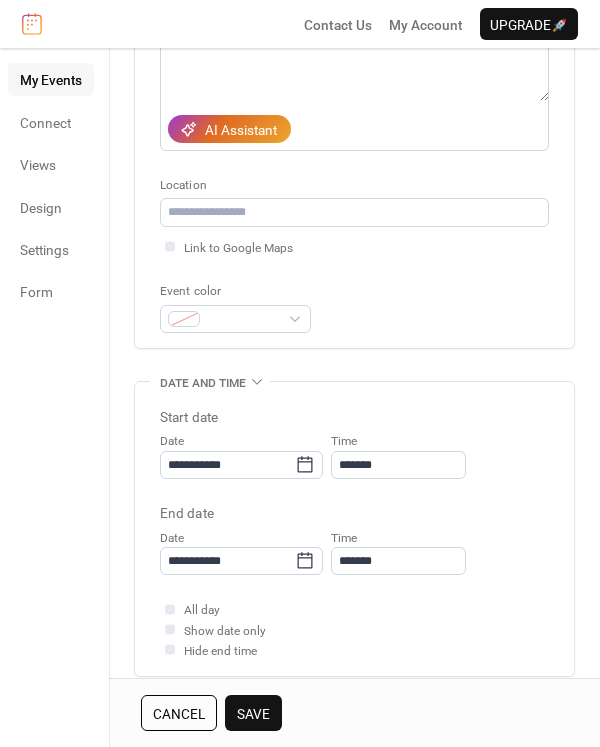 click on "Save" at bounding box center (253, 714) 